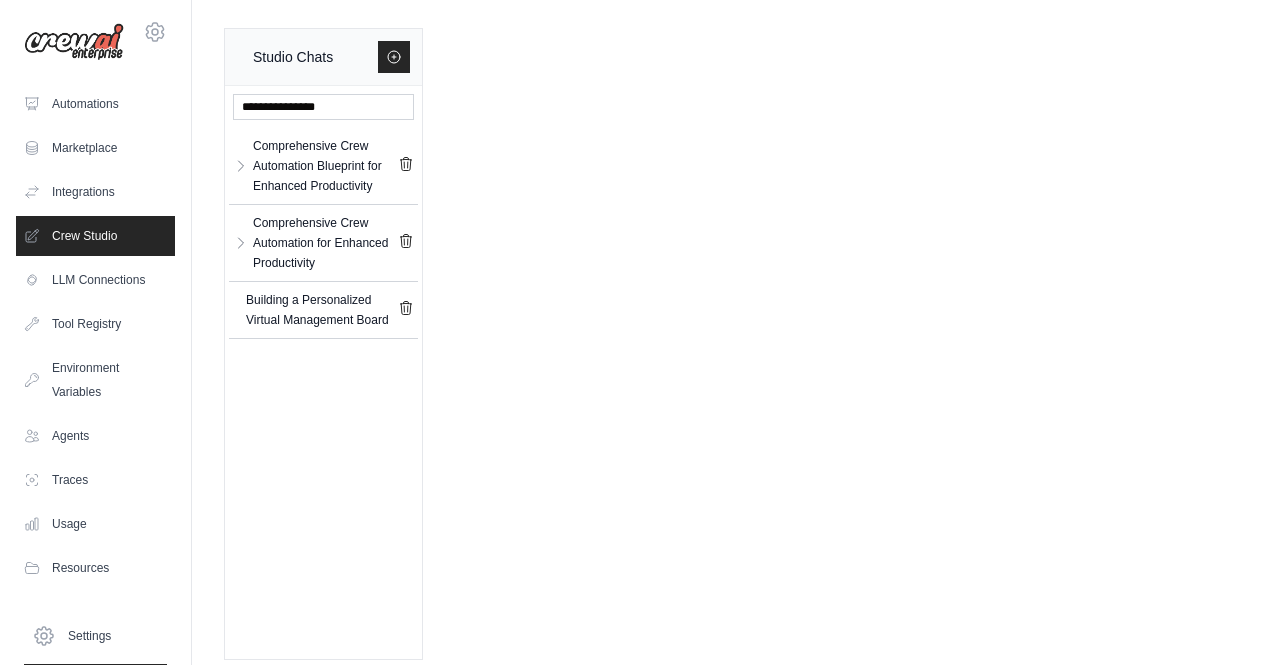 scroll, scrollTop: 14, scrollLeft: 0, axis: vertical 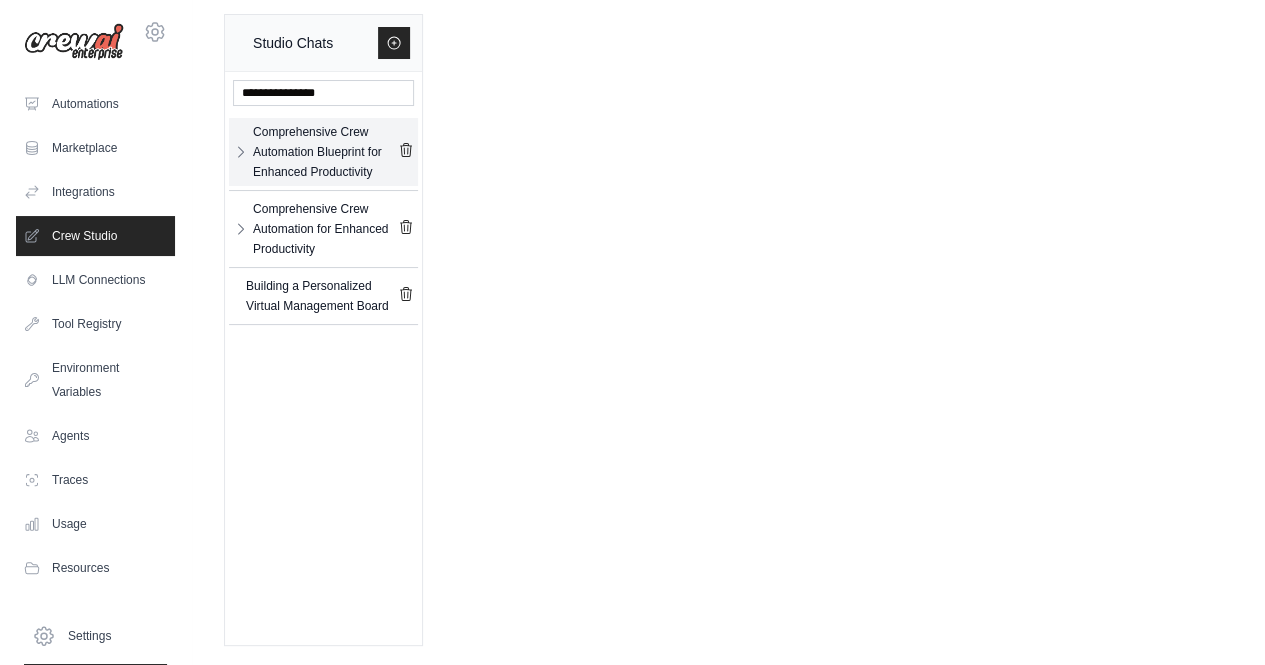click on "Comprehensive Crew Automation Blueprint for Enhanced Productivity" at bounding box center [325, 152] 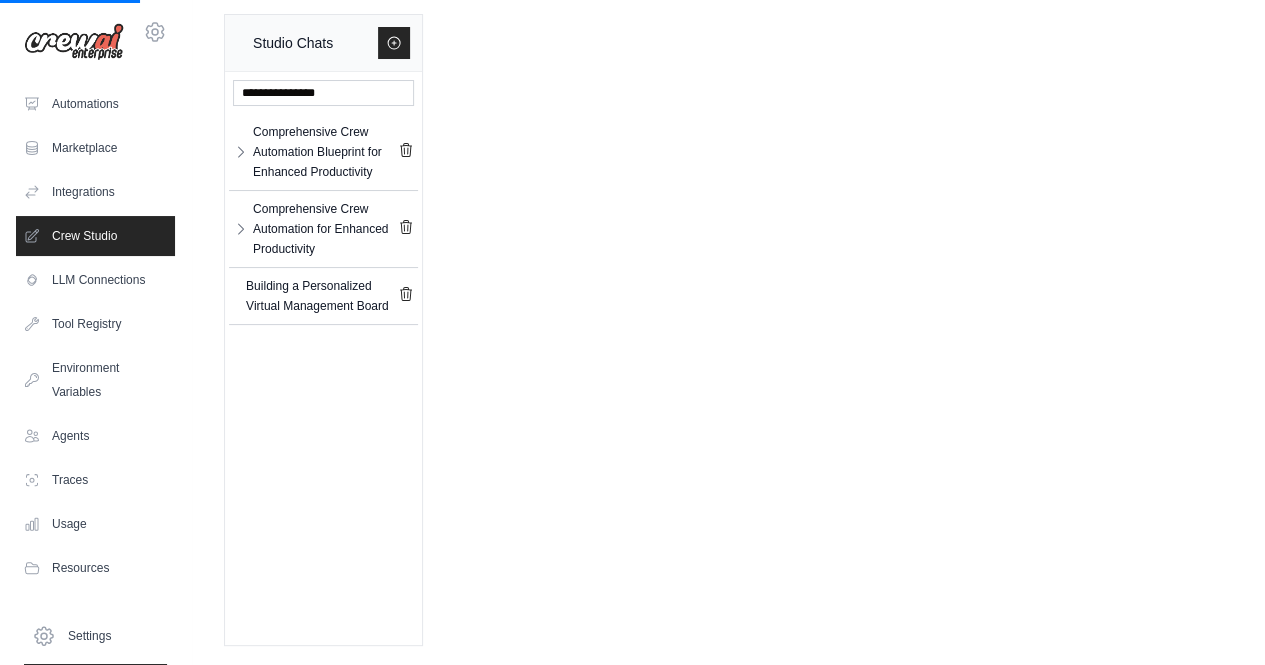 scroll, scrollTop: 0, scrollLeft: 0, axis: both 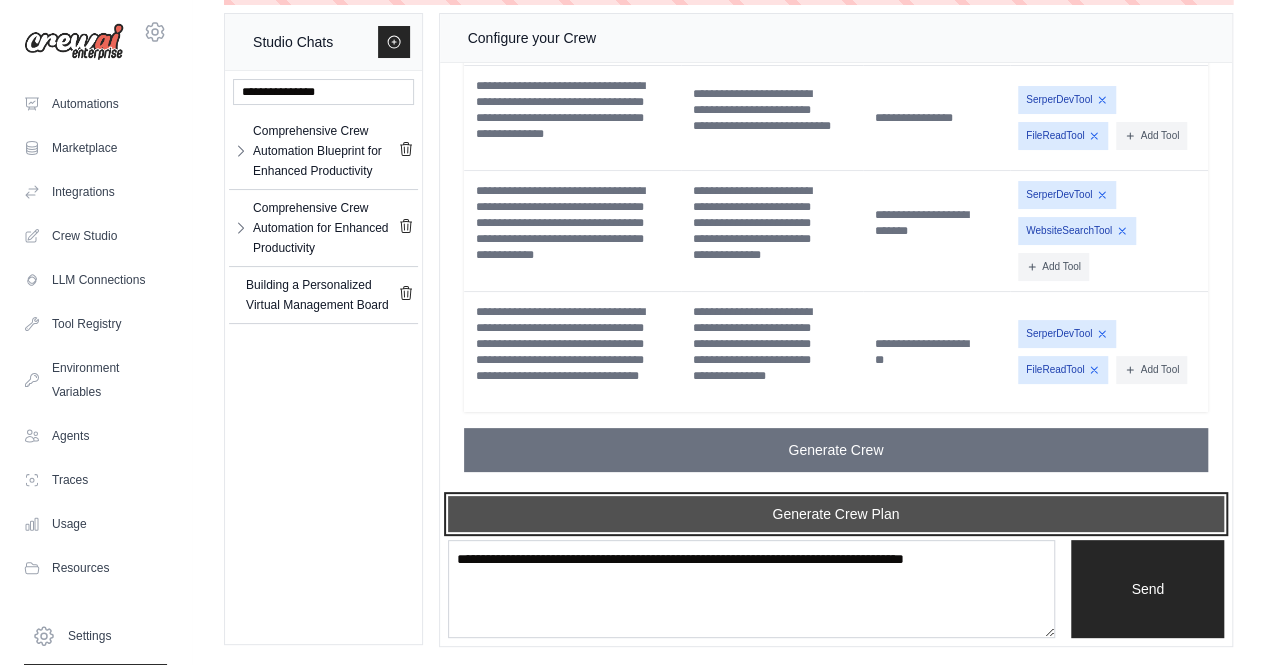 click on "Generate Crew Plan" at bounding box center (836, 514) 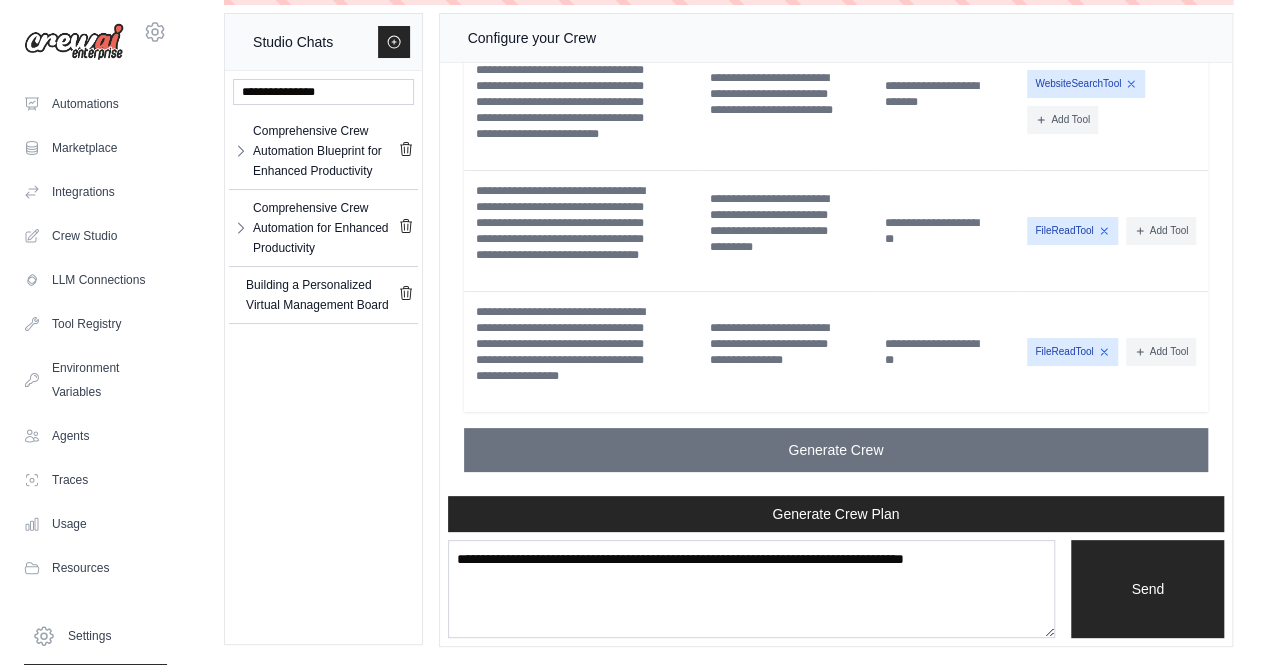 scroll, scrollTop: 14826, scrollLeft: 0, axis: vertical 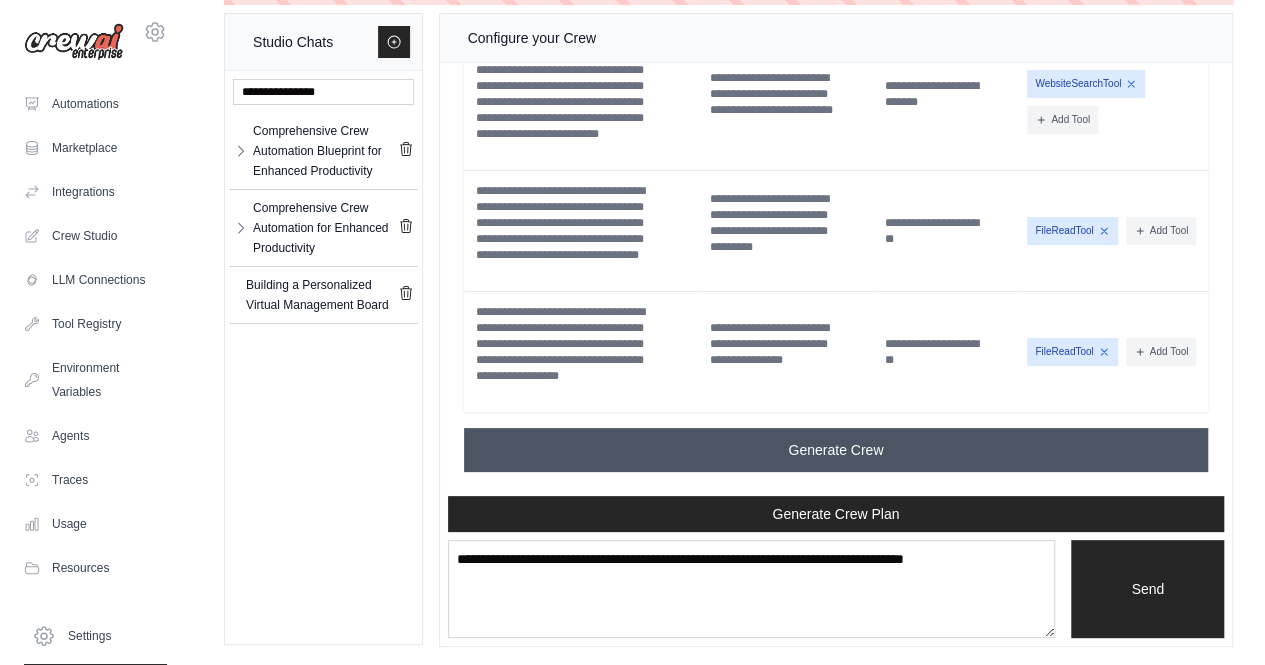 click on "Generate Crew" at bounding box center [836, 450] 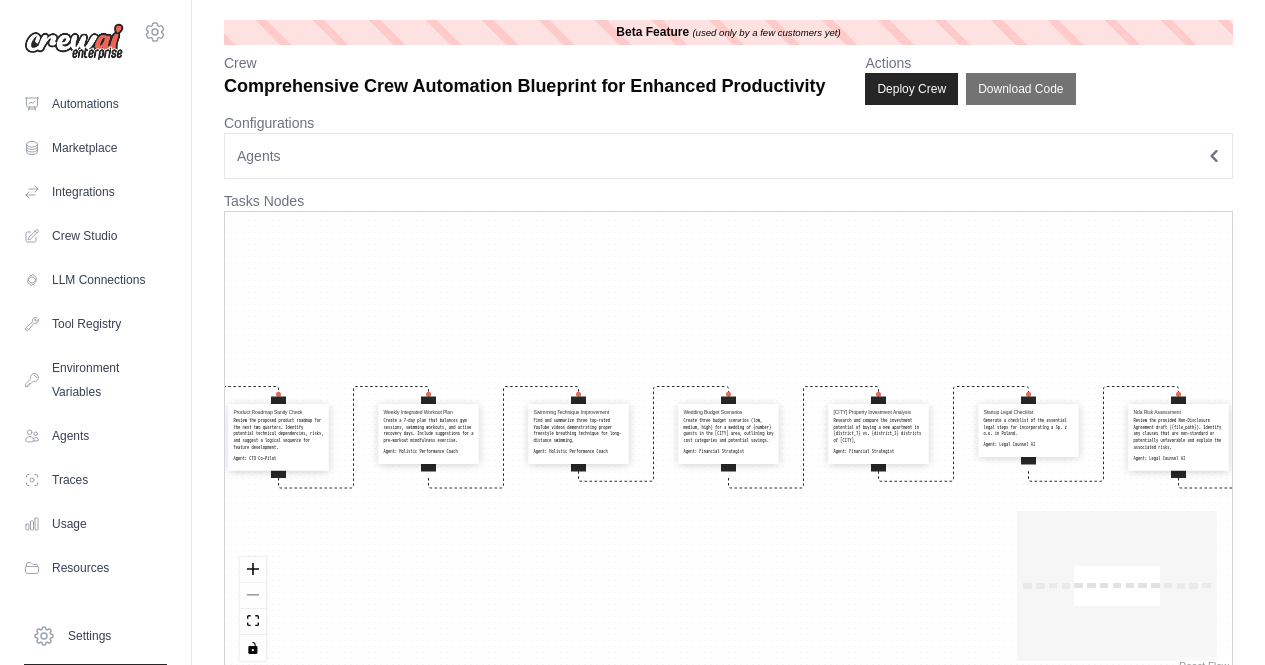 scroll, scrollTop: 0, scrollLeft: 0, axis: both 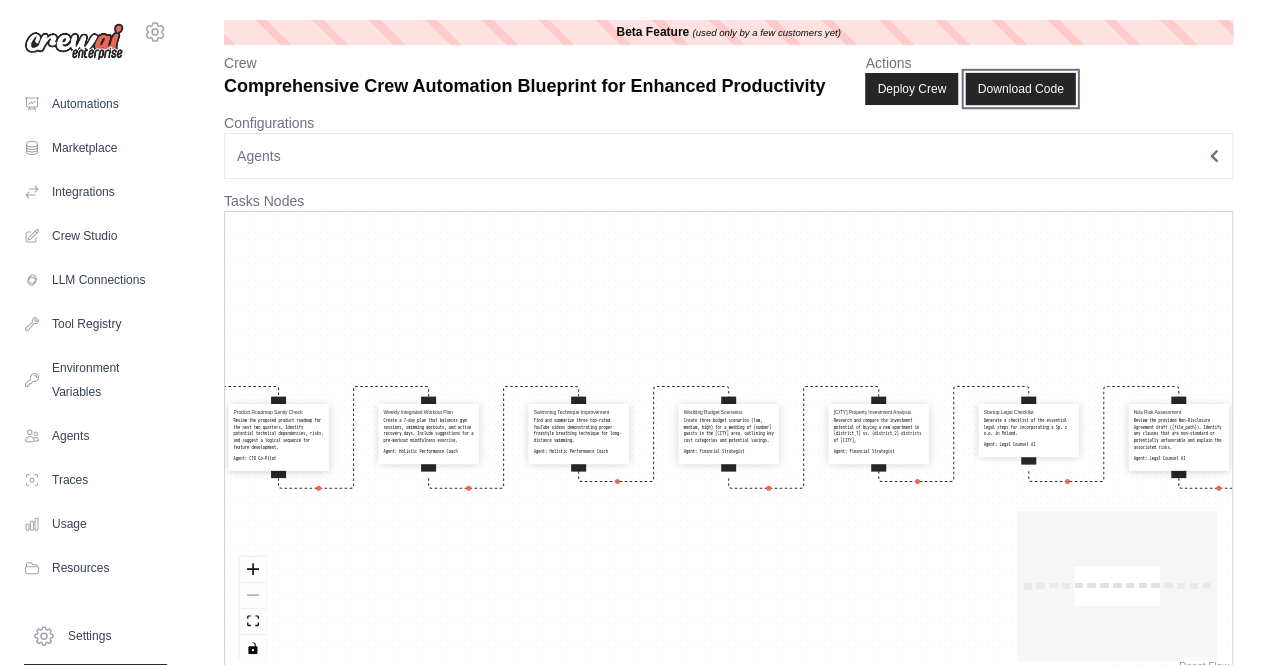 click on "Download Code" at bounding box center (1021, 89) 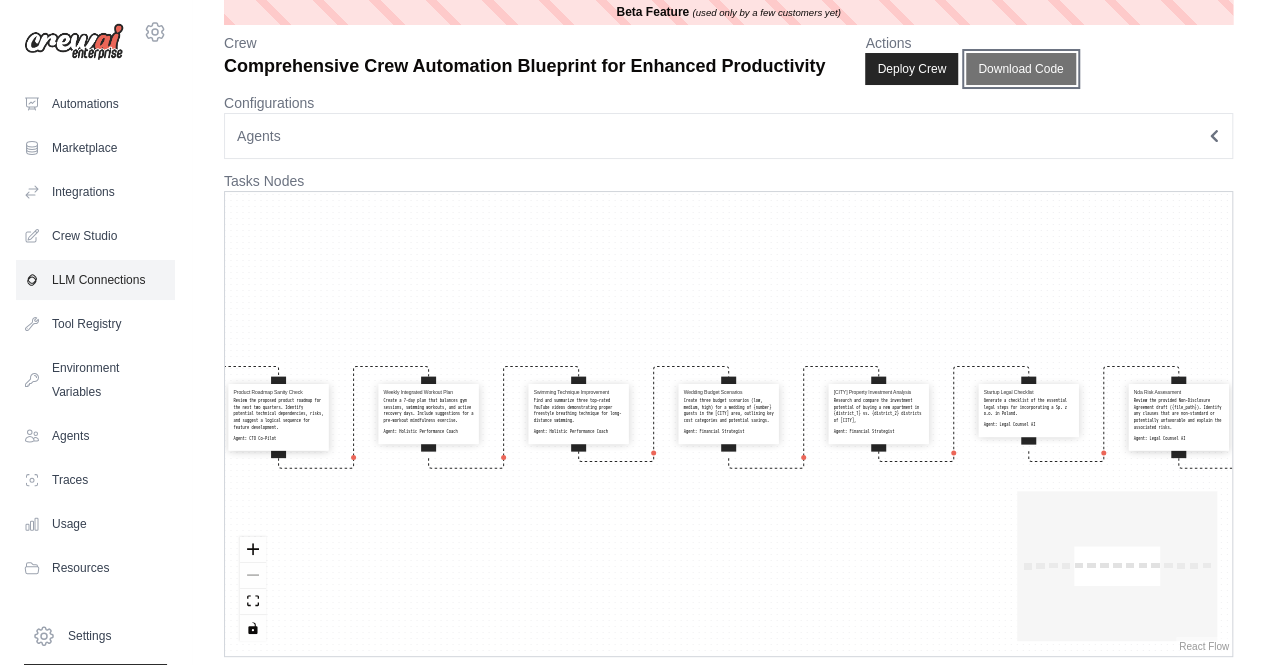 scroll, scrollTop: 30, scrollLeft: 0, axis: vertical 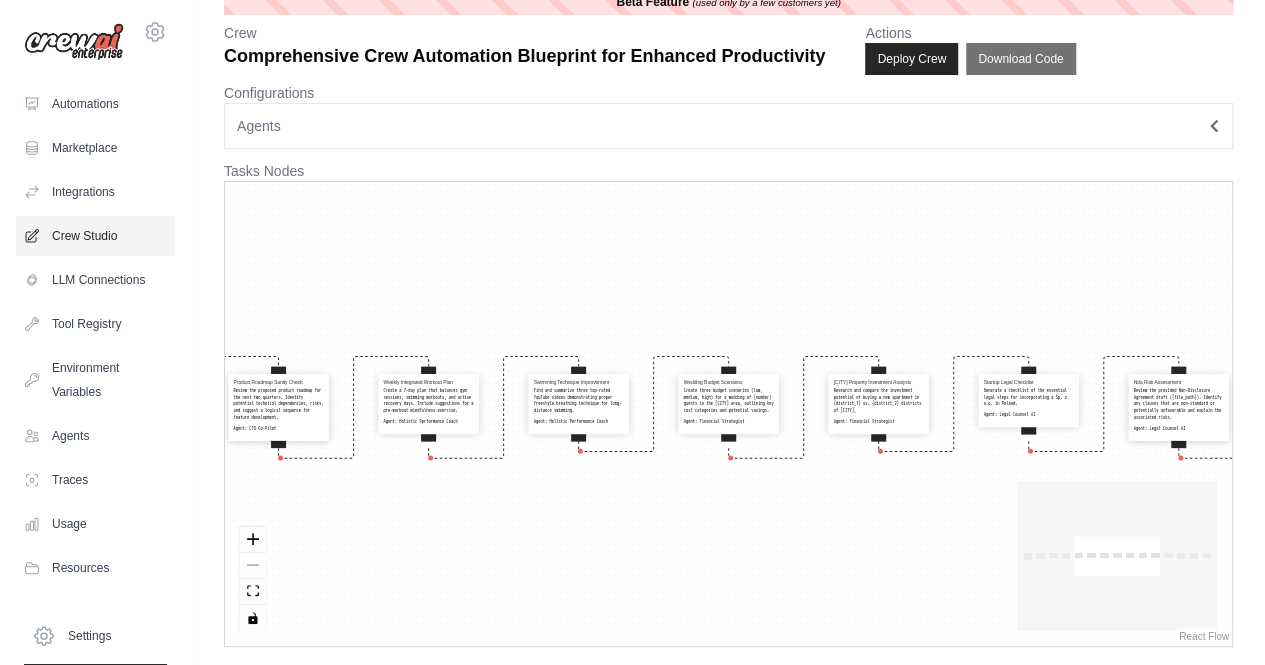 click on "Crew Studio" at bounding box center [95, 236] 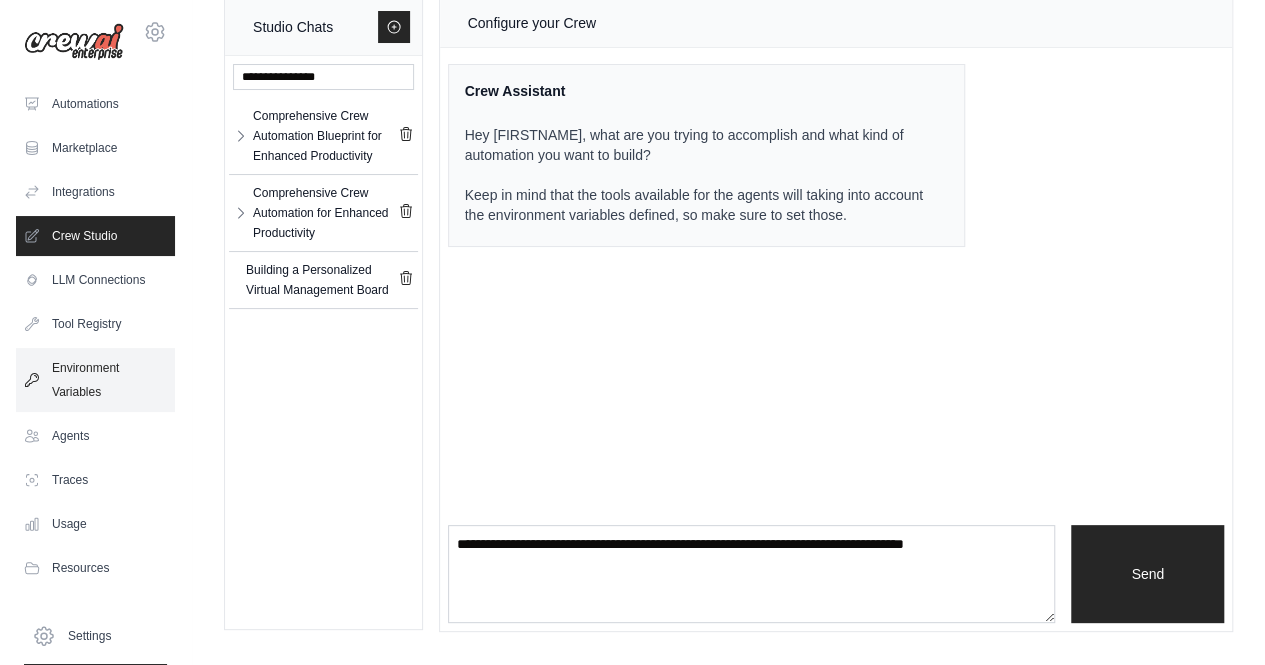 scroll, scrollTop: 0, scrollLeft: 0, axis: both 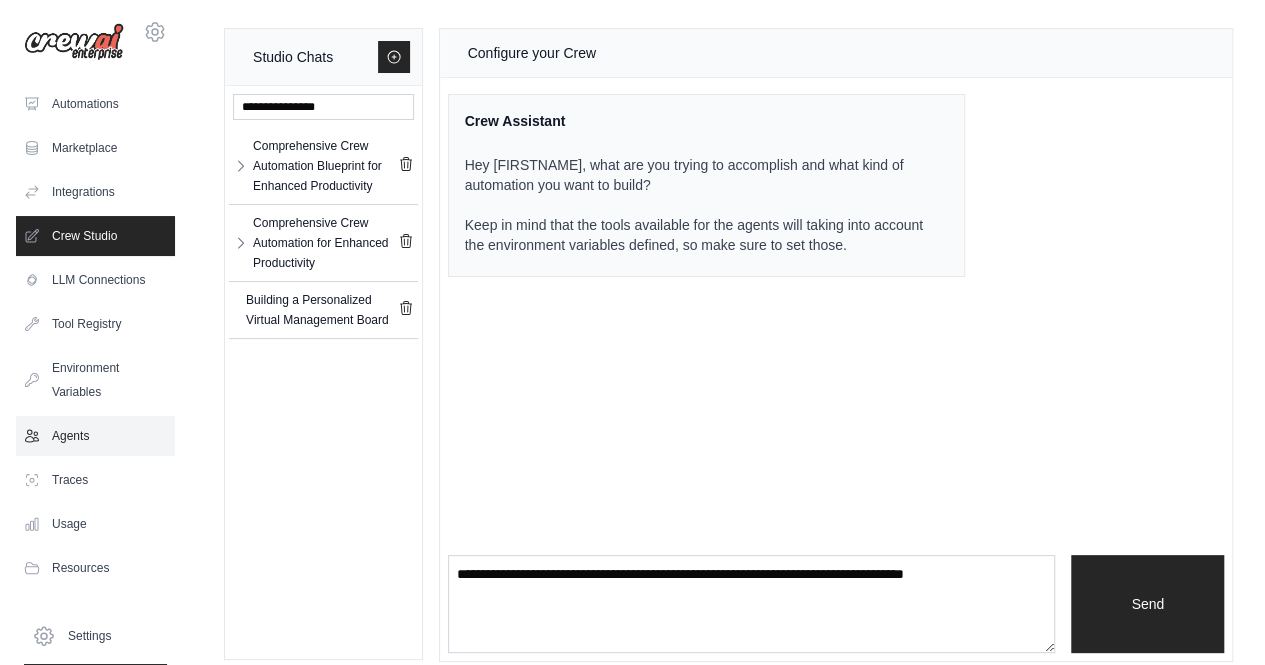 click on "Agents" at bounding box center [95, 436] 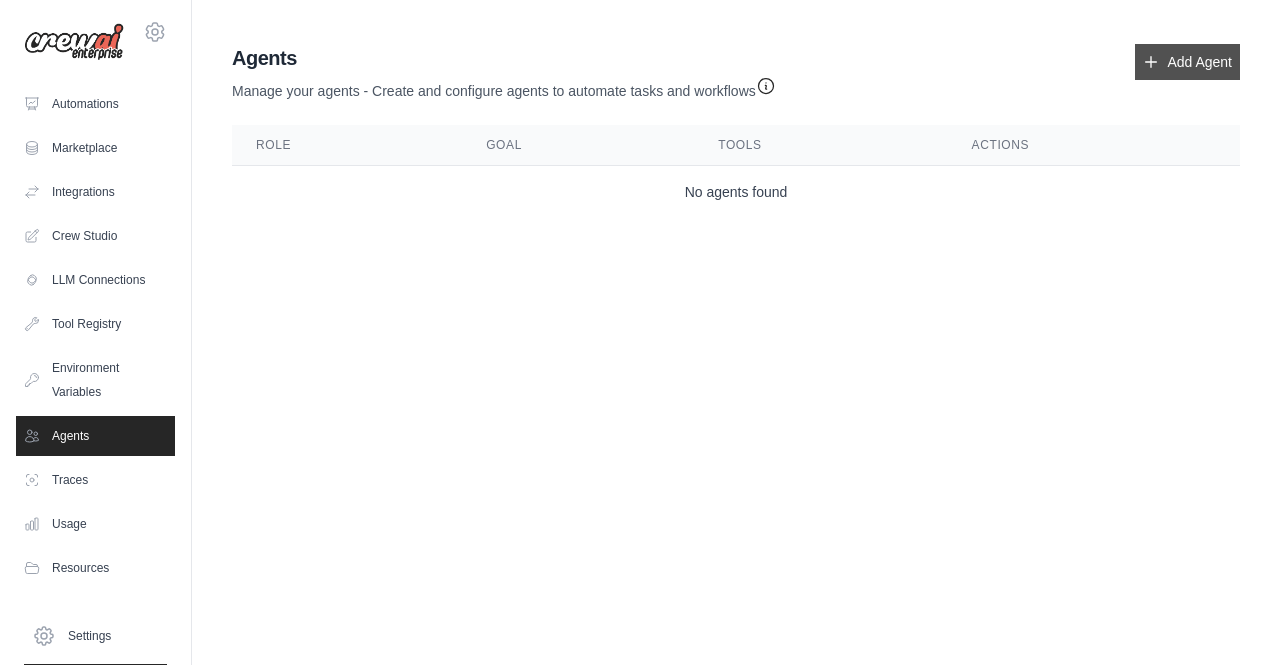 click on "Add Agent" at bounding box center (1187, 62) 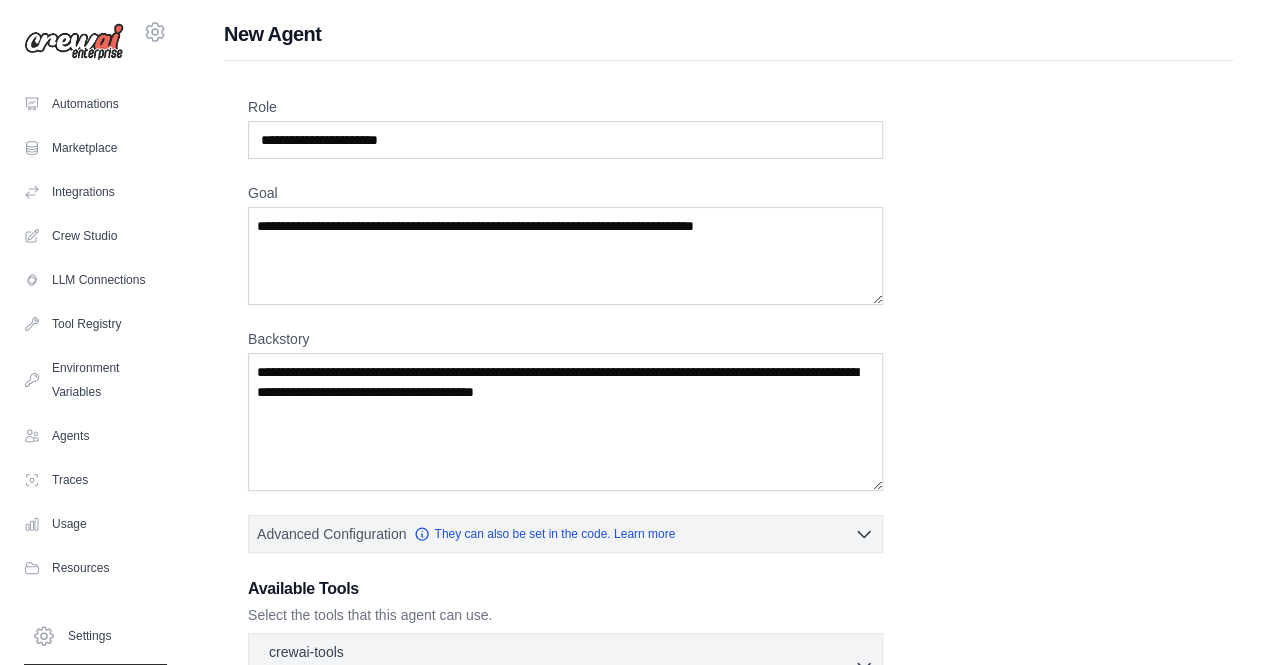 scroll, scrollTop: 52, scrollLeft: 0, axis: vertical 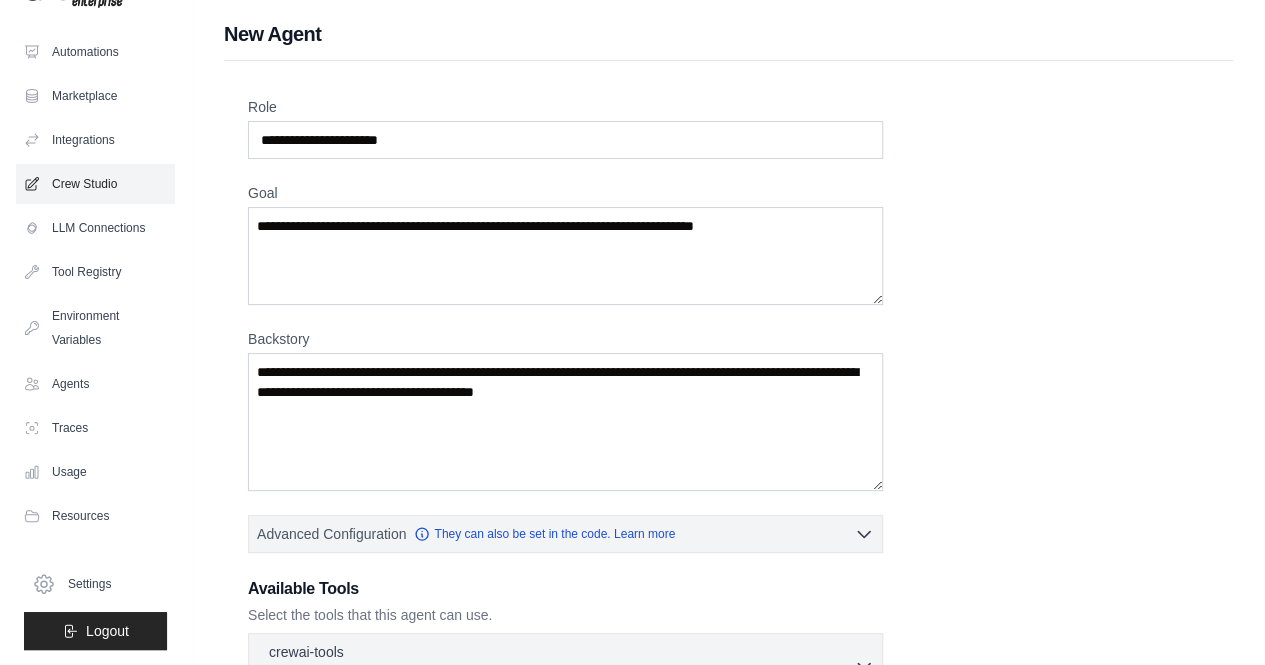 click on "Crew Studio" at bounding box center (95, 184) 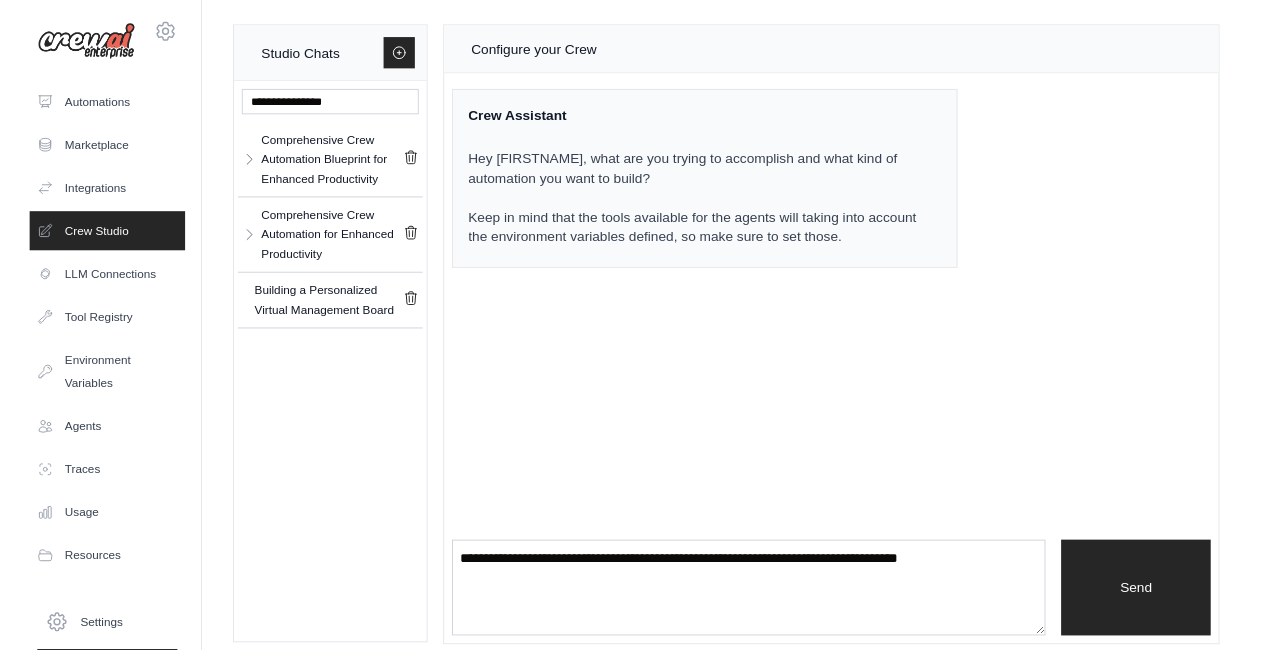 scroll, scrollTop: 0, scrollLeft: 0, axis: both 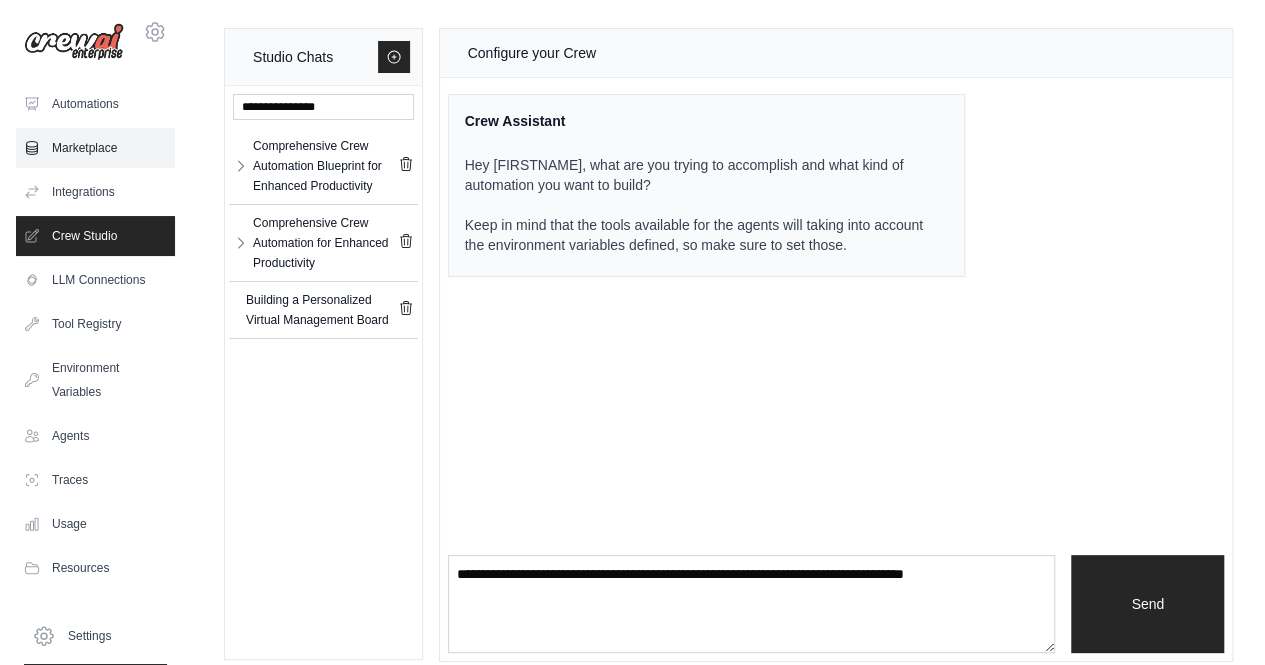 click on "Marketplace" at bounding box center [95, 148] 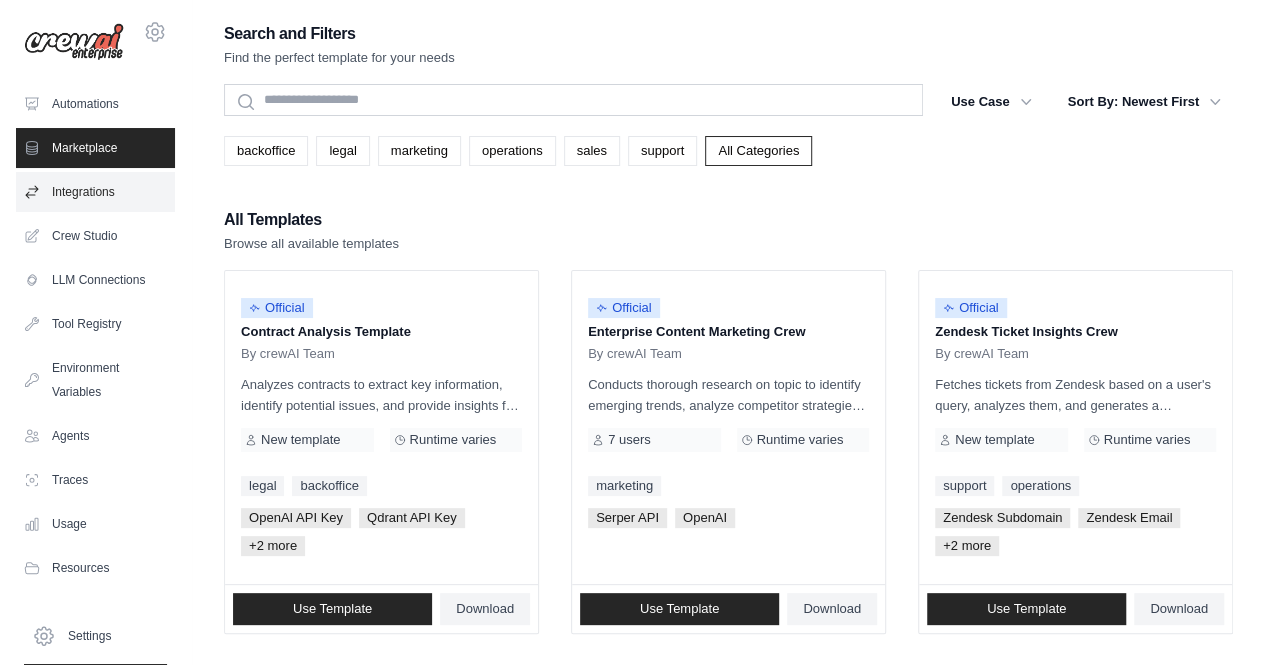 click on "Integrations" at bounding box center [95, 192] 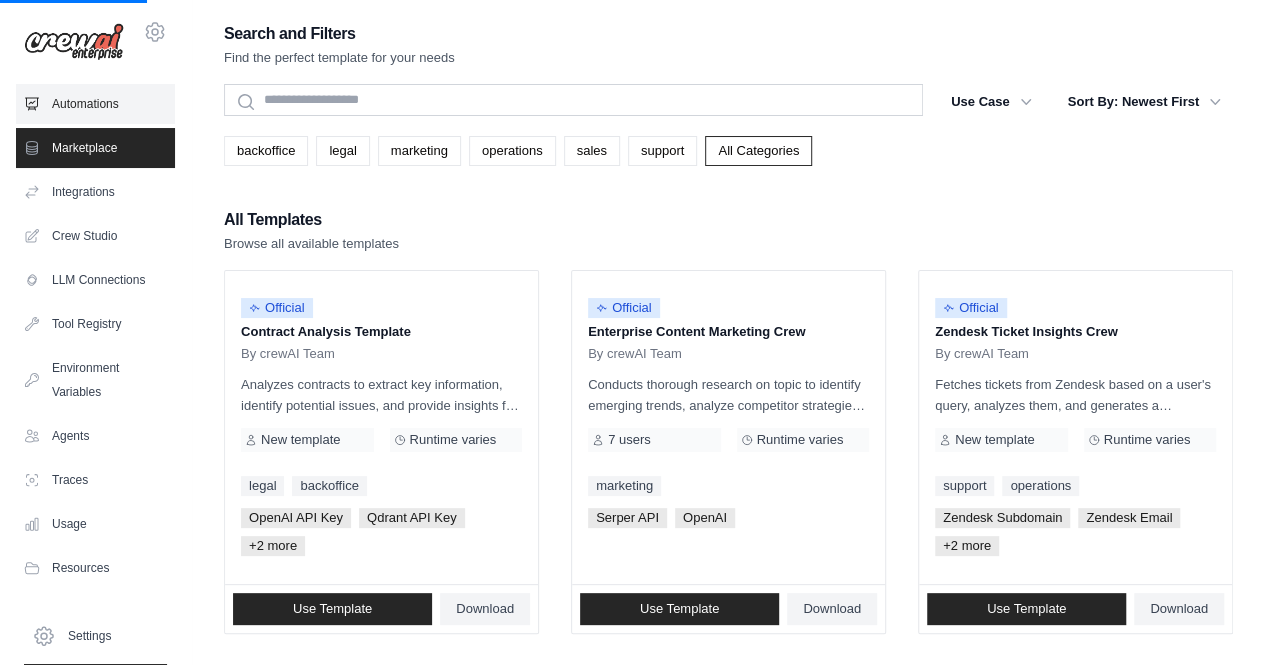click on "Automations" at bounding box center [95, 104] 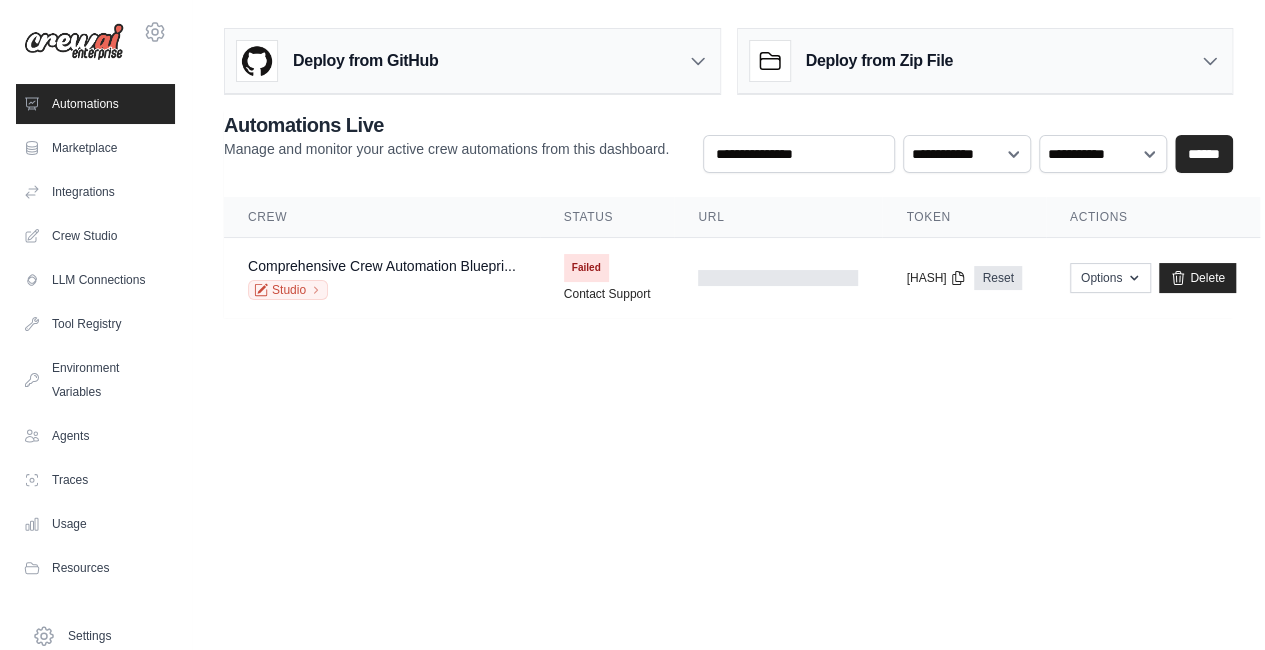 click on "Deploy from Zip File" at bounding box center [985, 61] 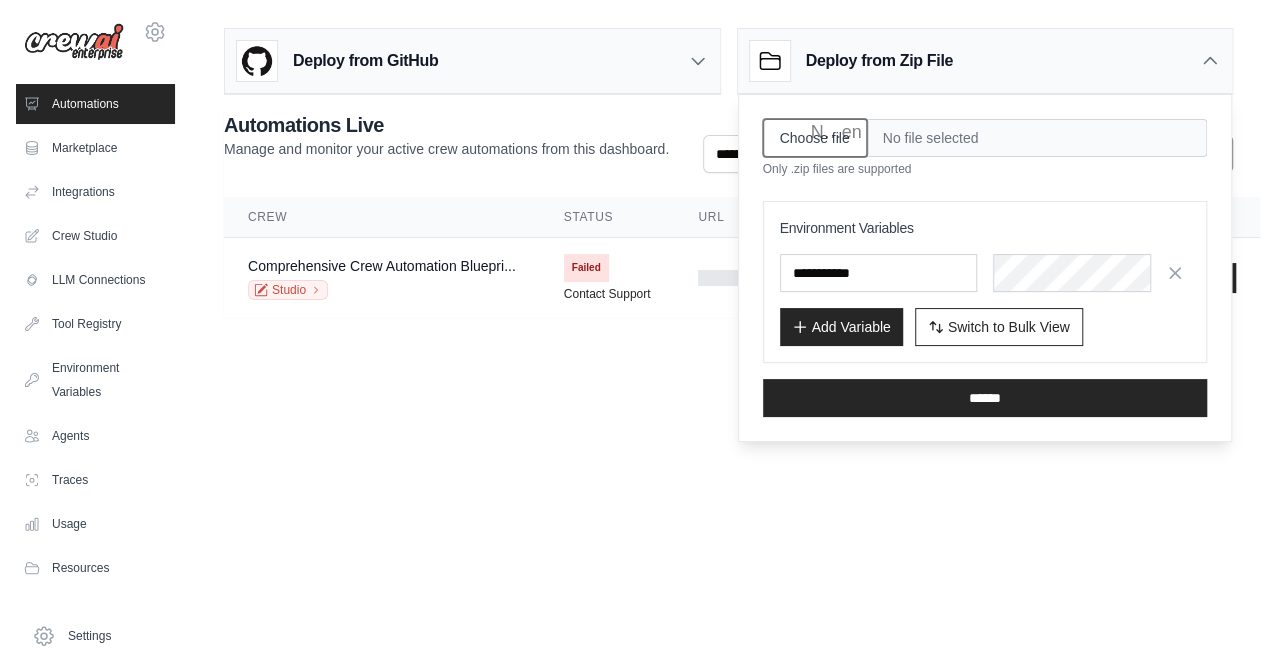 click on "Choose file" at bounding box center (815, 138) 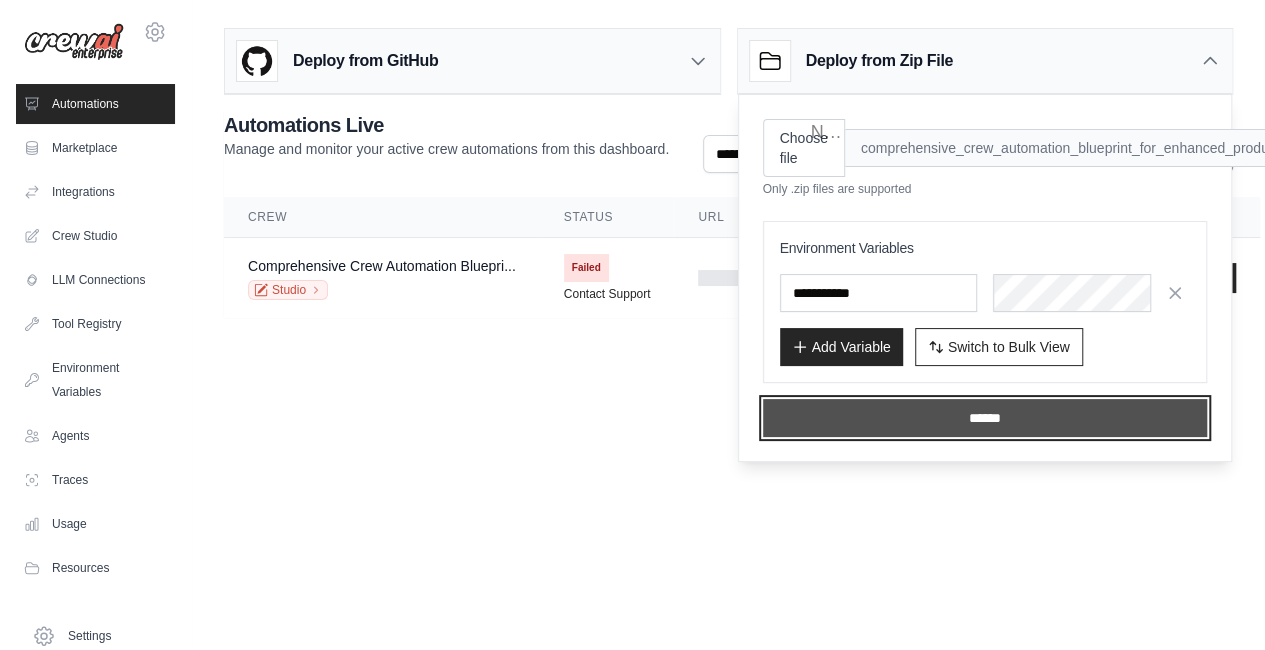 click on "******" at bounding box center [985, 418] 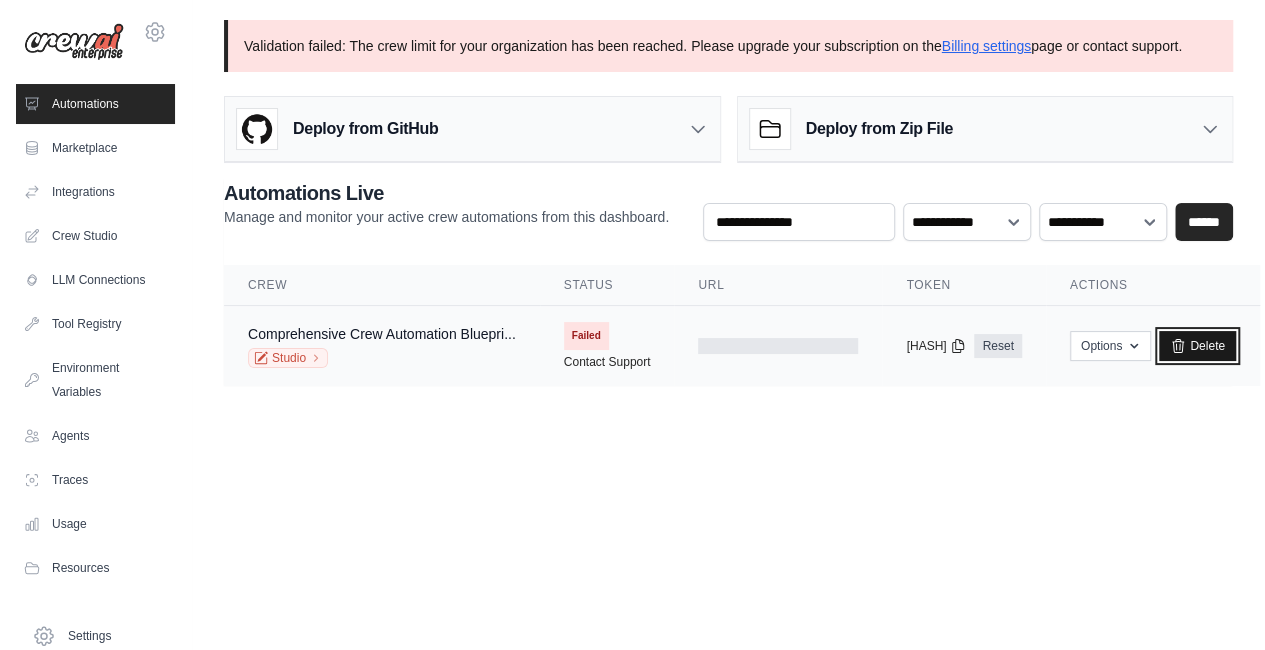 click 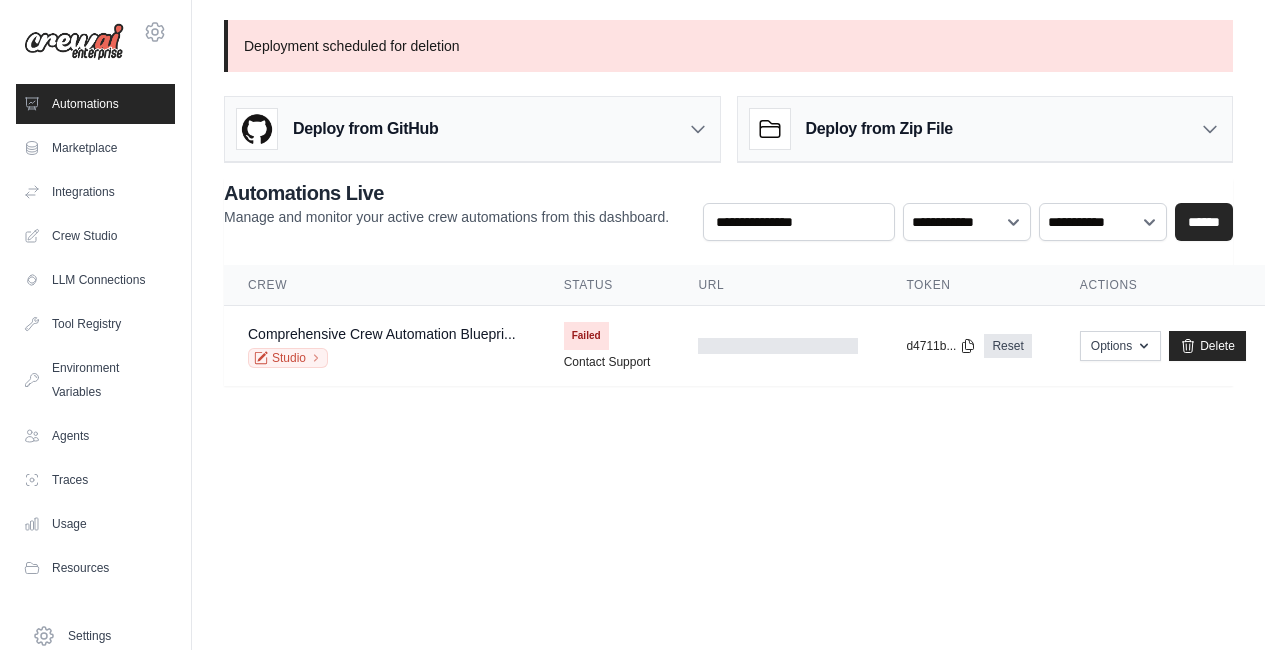 scroll, scrollTop: 0, scrollLeft: 0, axis: both 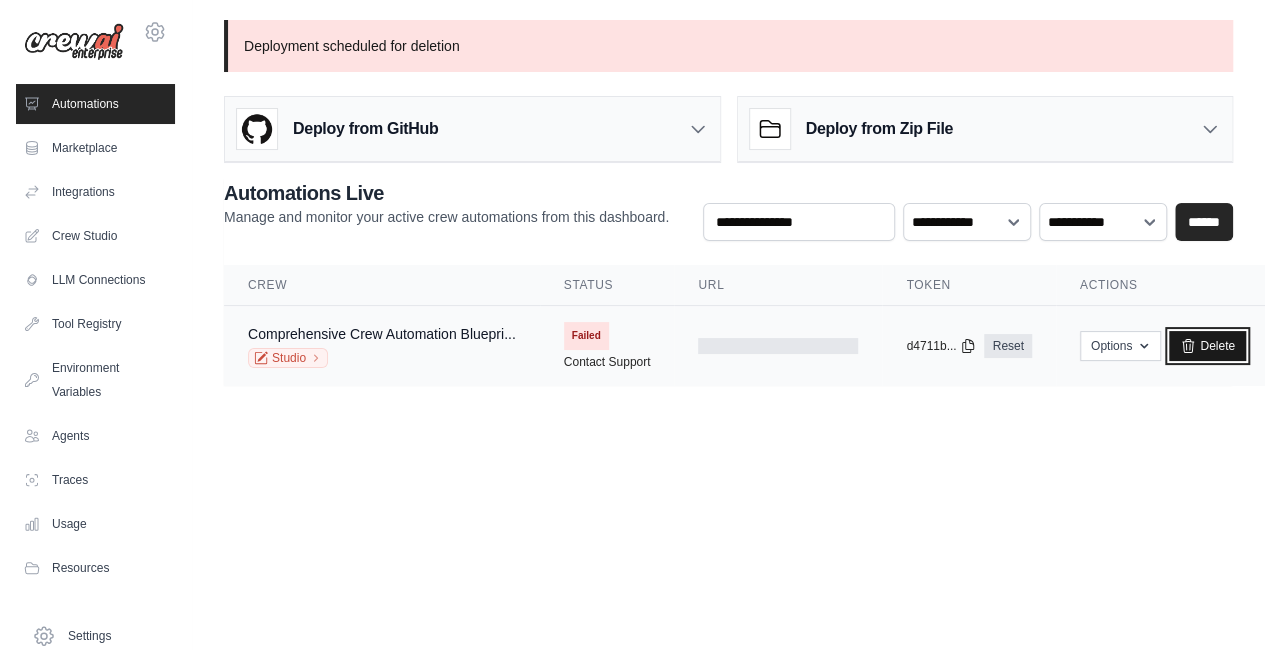 click on "Delete" at bounding box center (1207, 346) 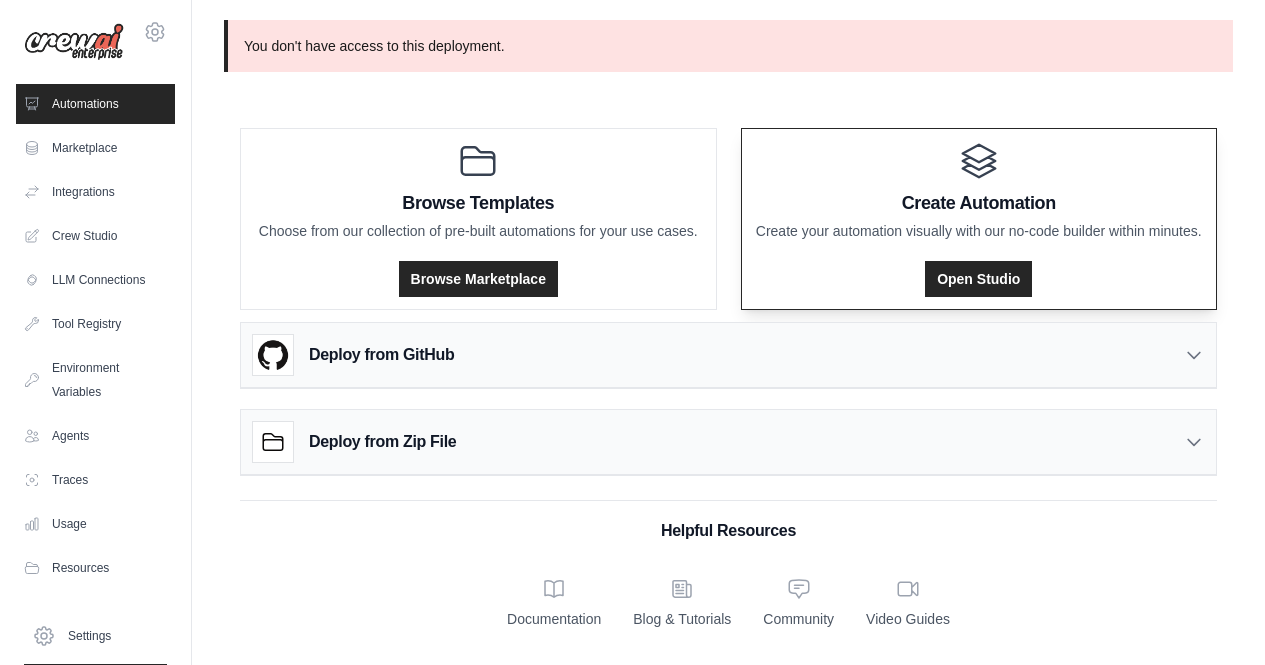 scroll, scrollTop: 0, scrollLeft: 0, axis: both 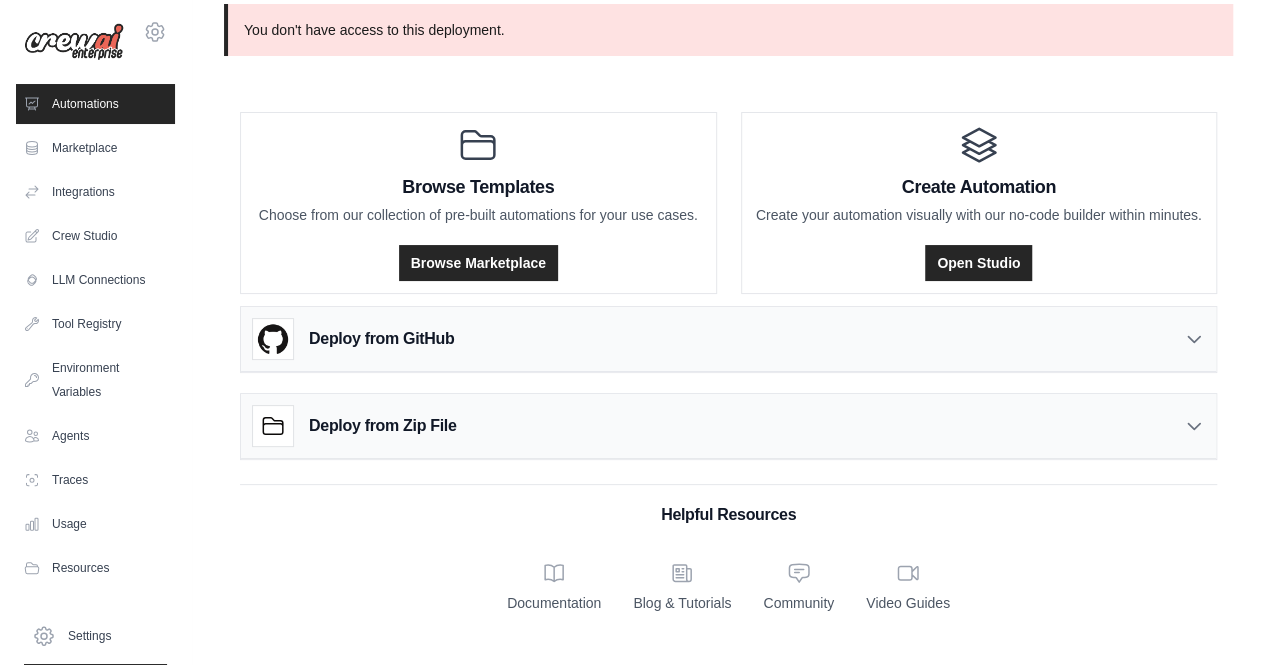 click on "Deploy from Zip File" at bounding box center (728, 426) 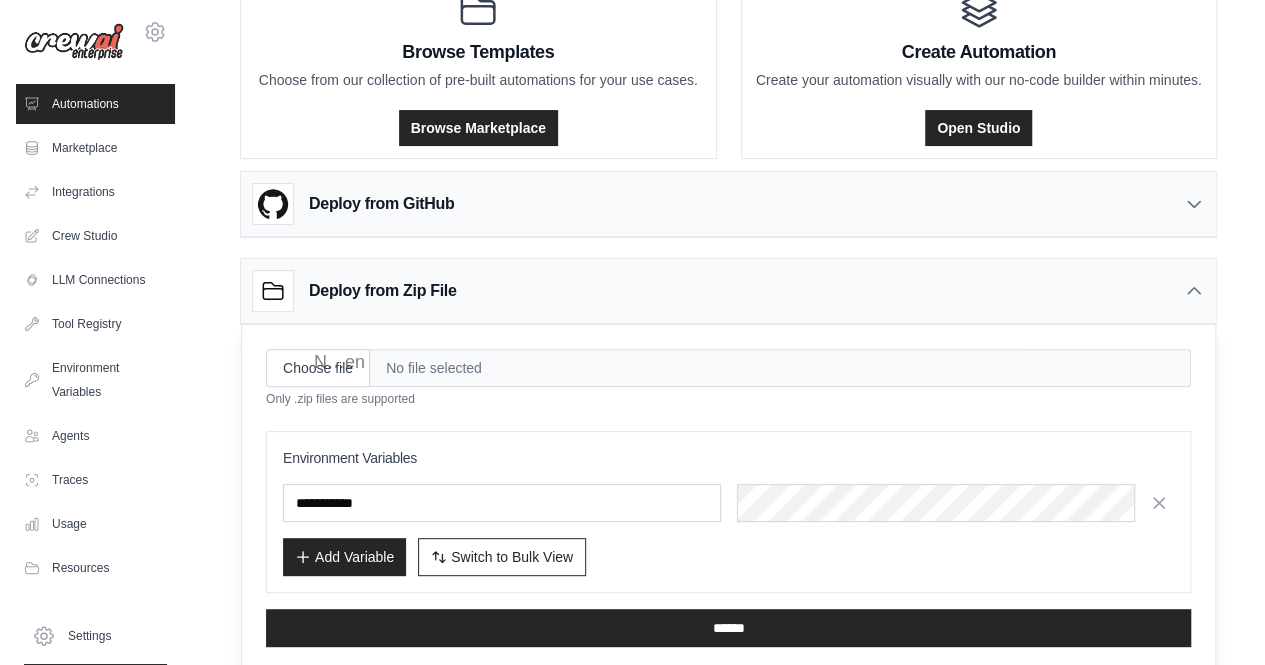 scroll, scrollTop: 171, scrollLeft: 0, axis: vertical 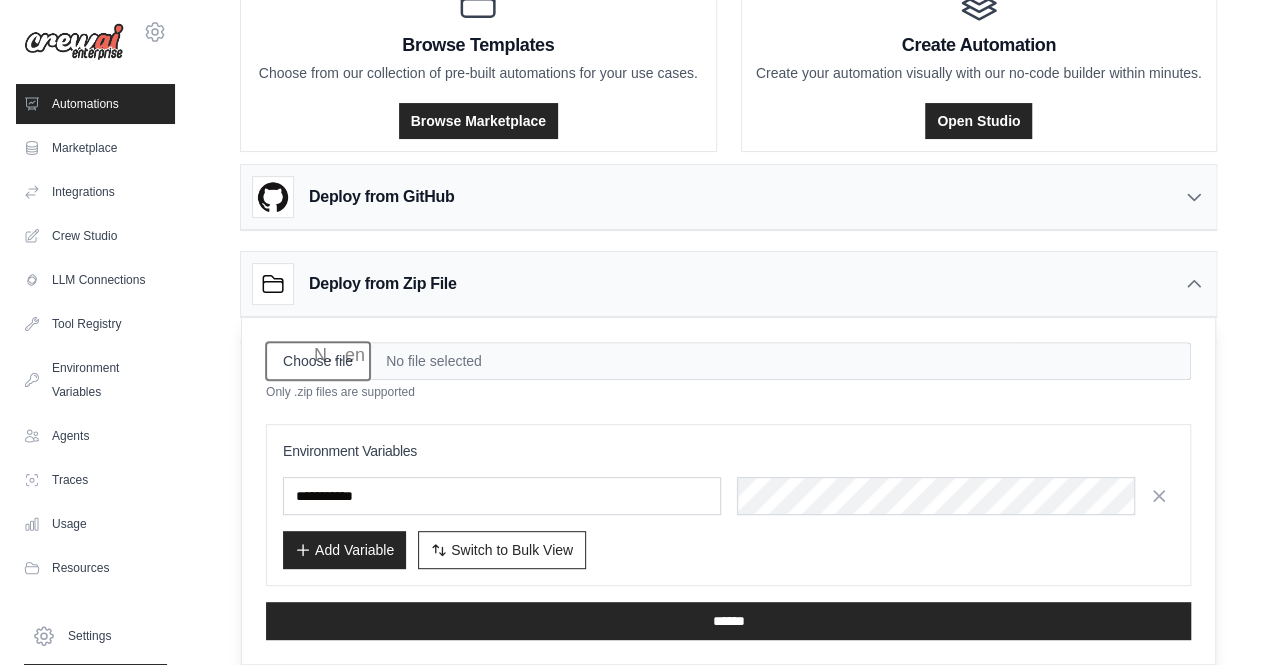 click on "Choose file" at bounding box center [318, 361] 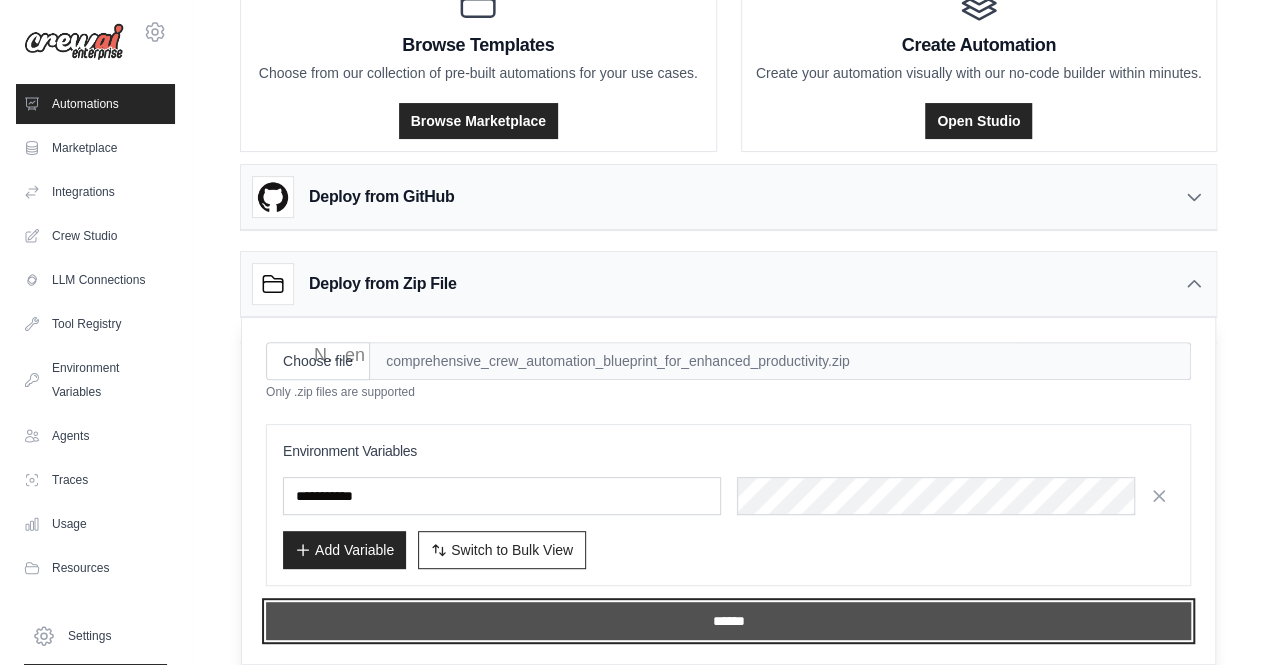 click on "******" at bounding box center [728, 621] 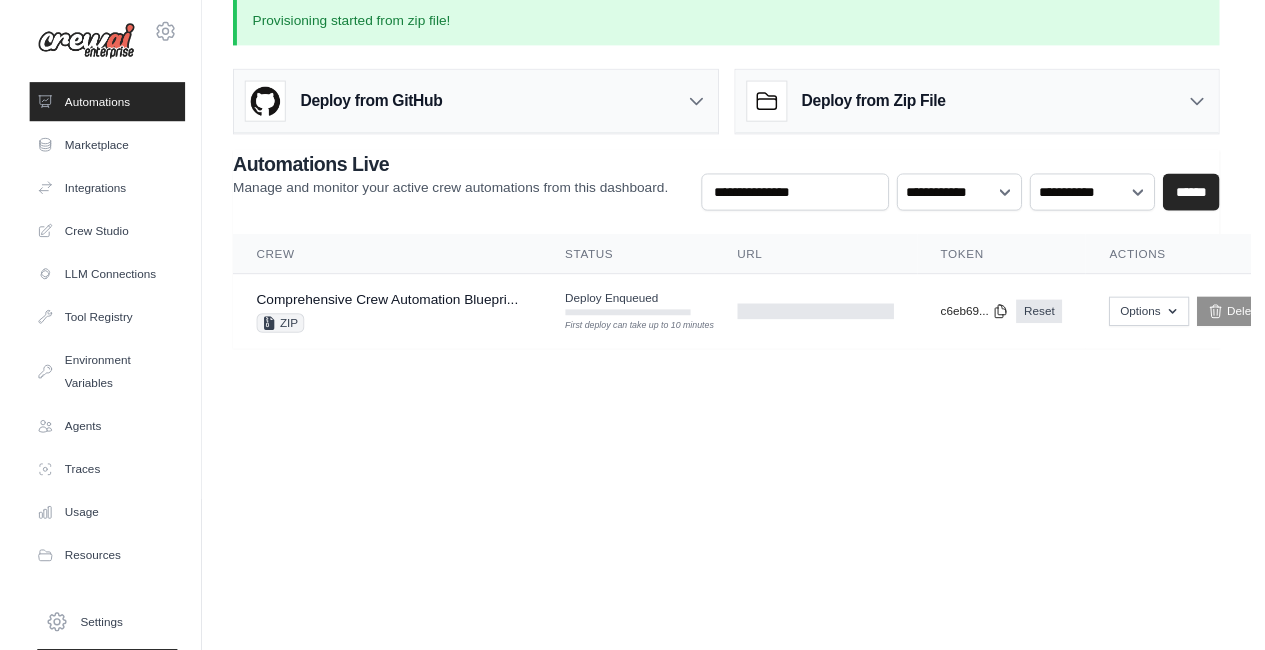 scroll, scrollTop: 0, scrollLeft: 0, axis: both 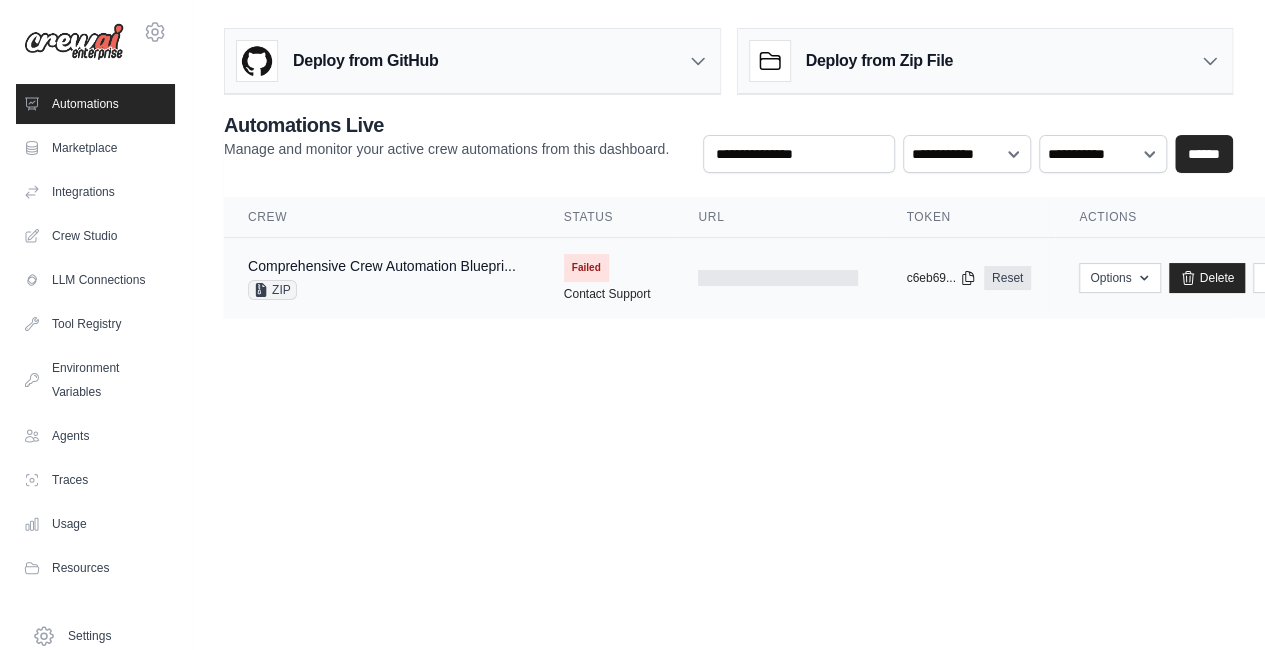 click on "ZIP" at bounding box center (382, 290) 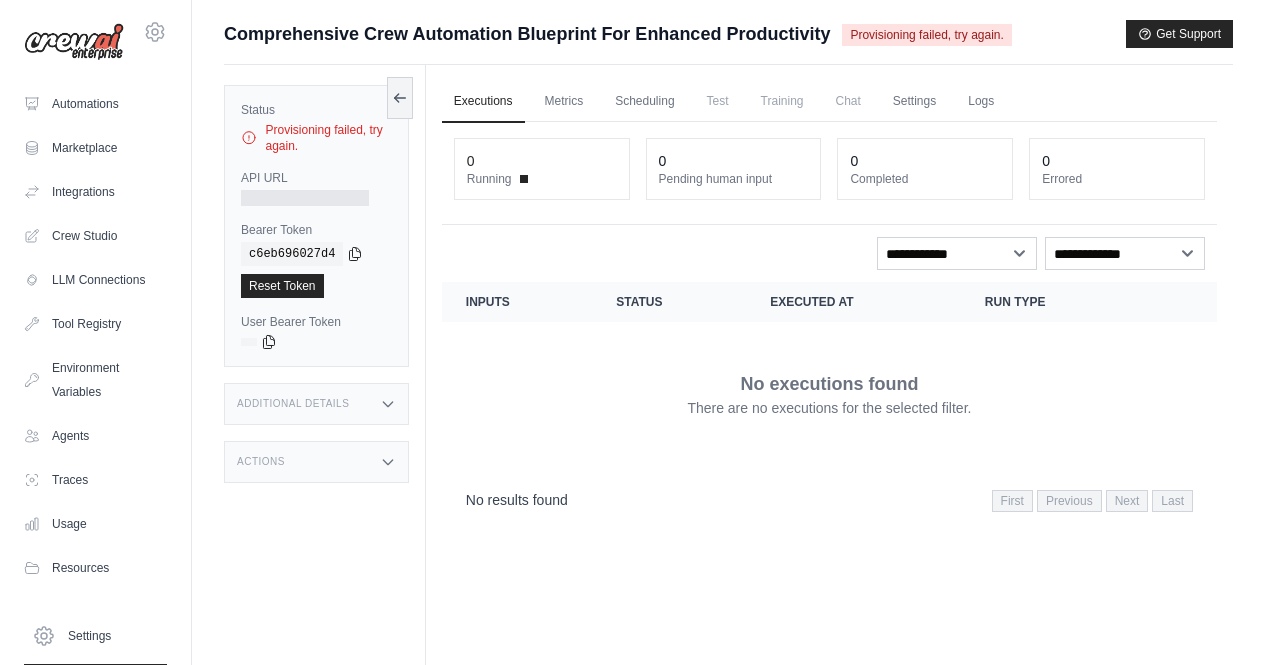 scroll, scrollTop: 0, scrollLeft: 0, axis: both 